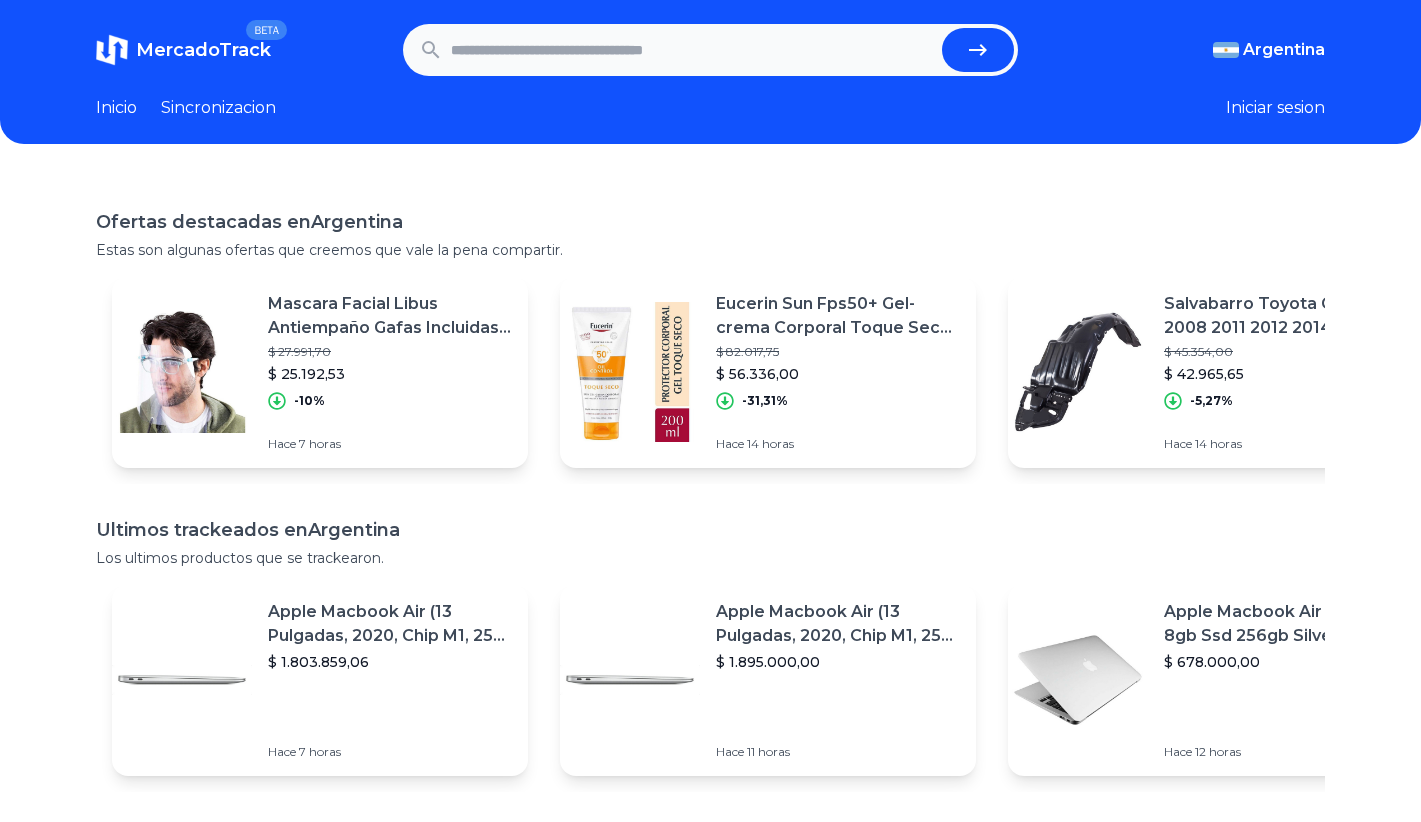 scroll, scrollTop: 0, scrollLeft: 0, axis: both 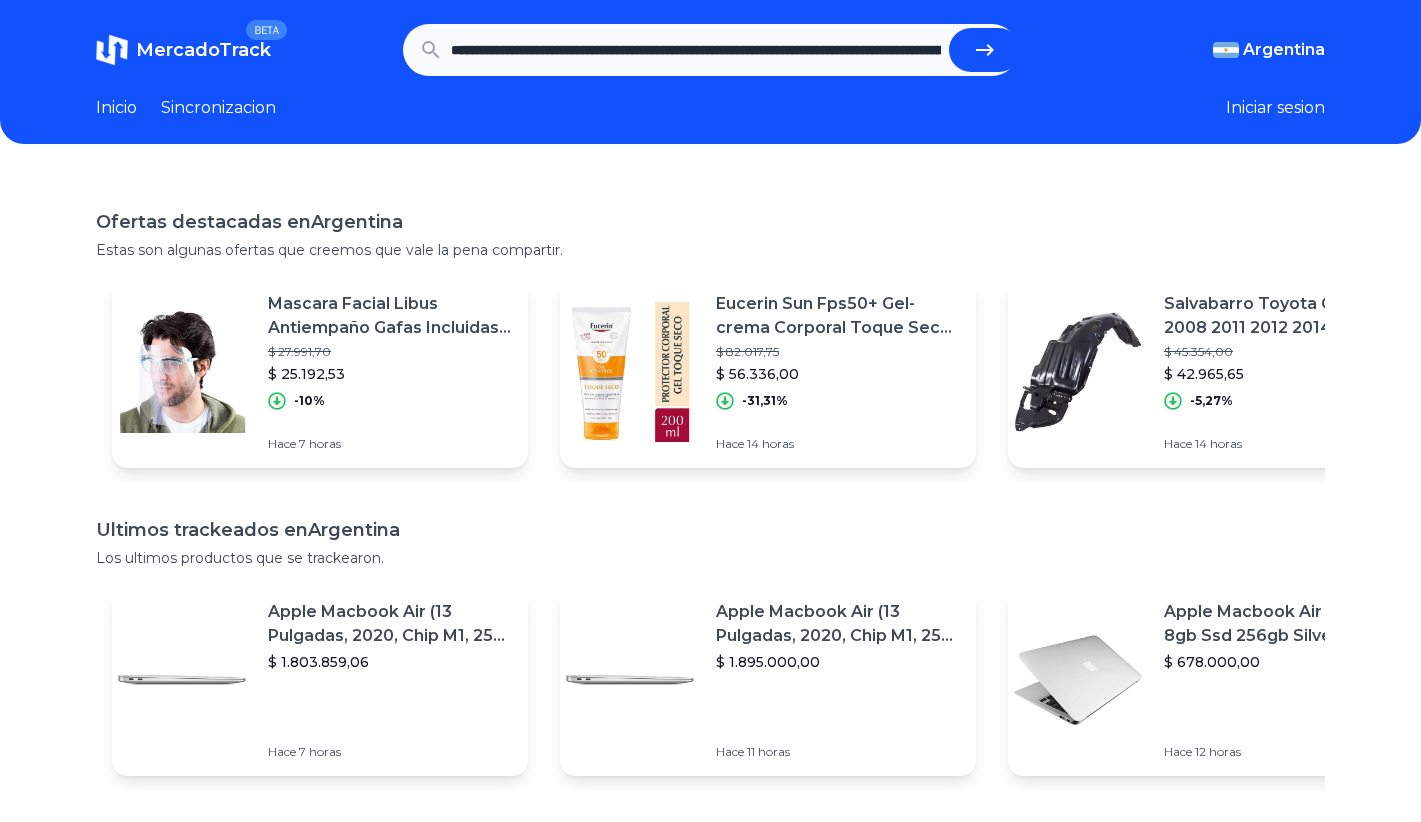 click 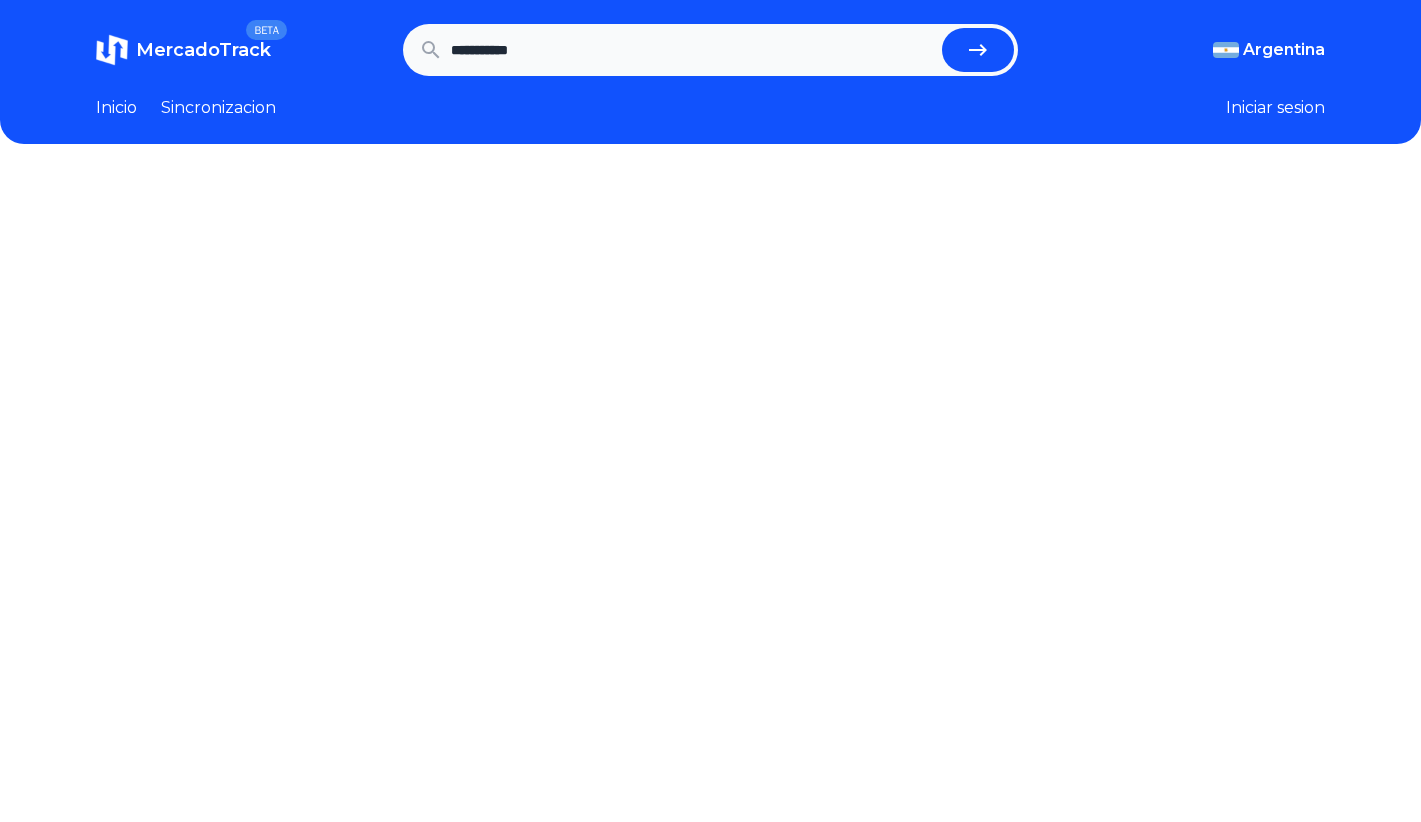 scroll, scrollTop: 0, scrollLeft: 0, axis: both 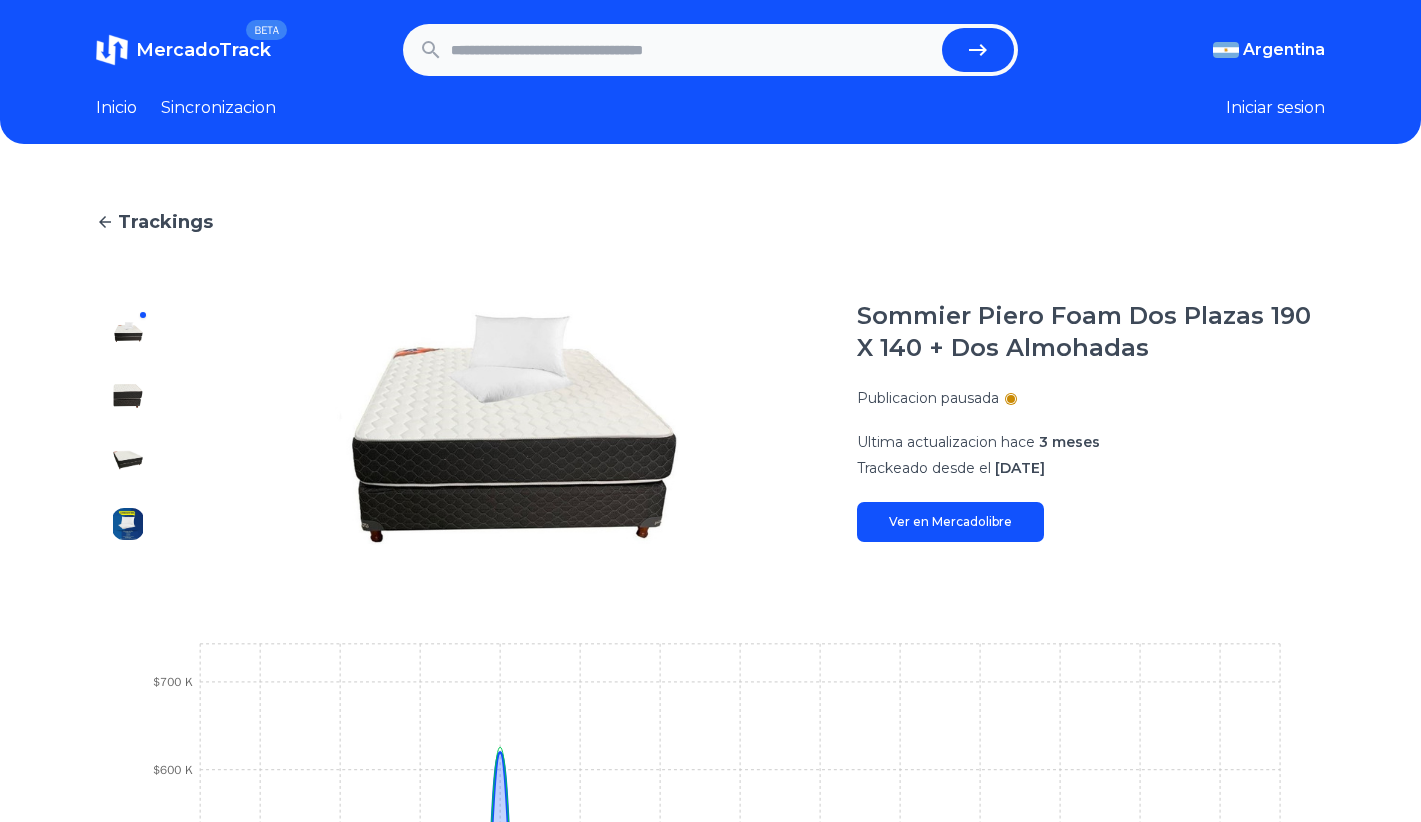 click 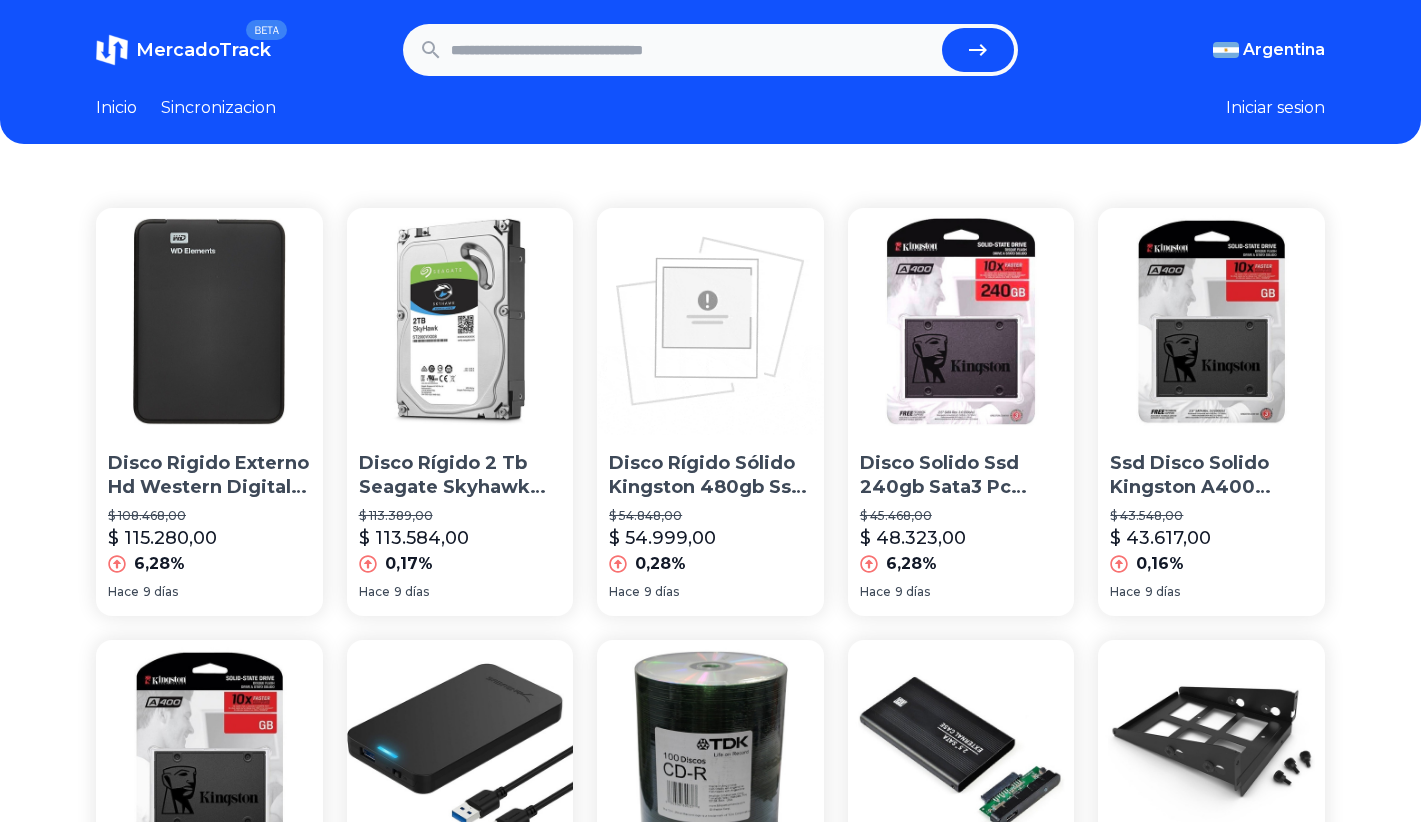 click at bounding box center (692, 50) 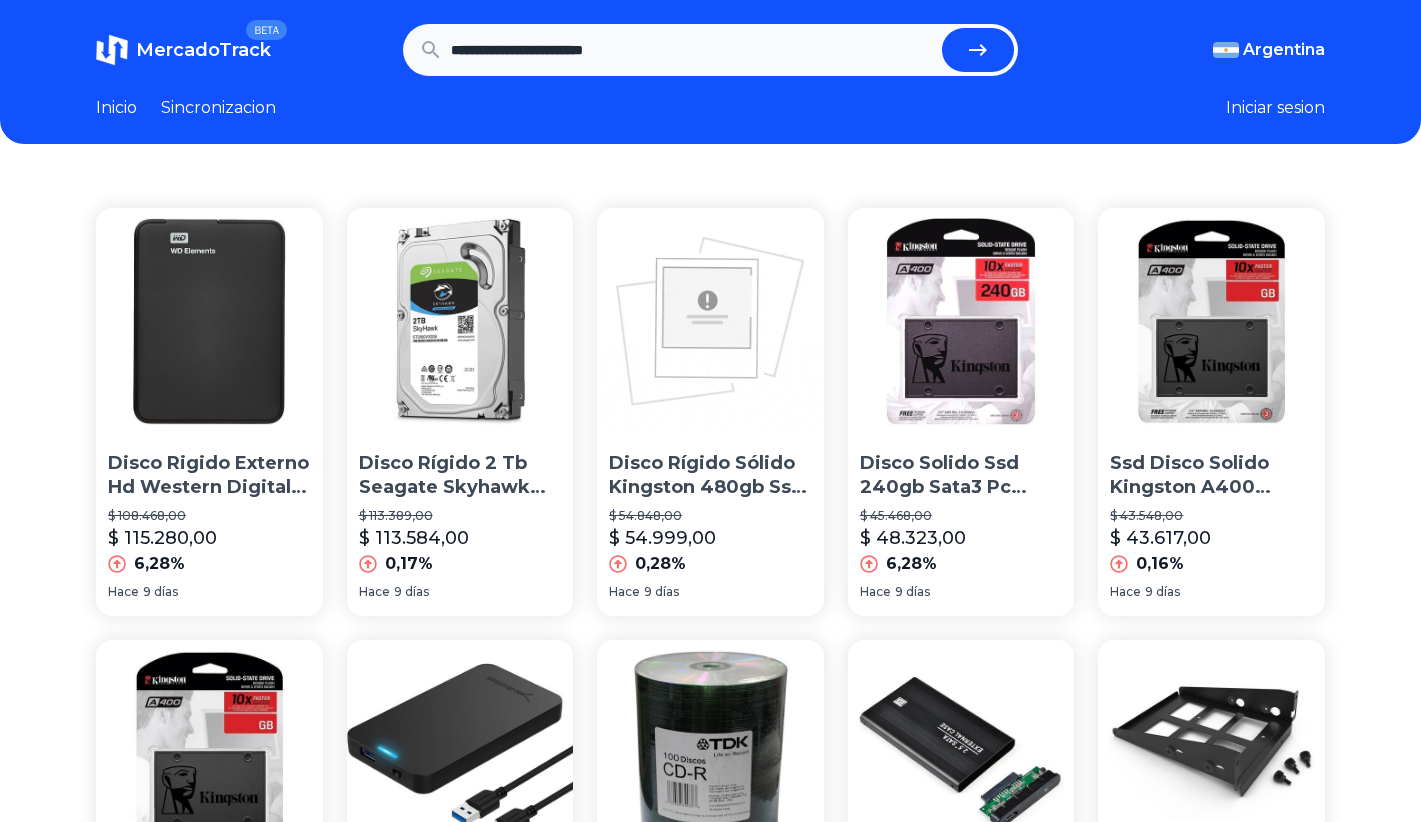 type on "**********" 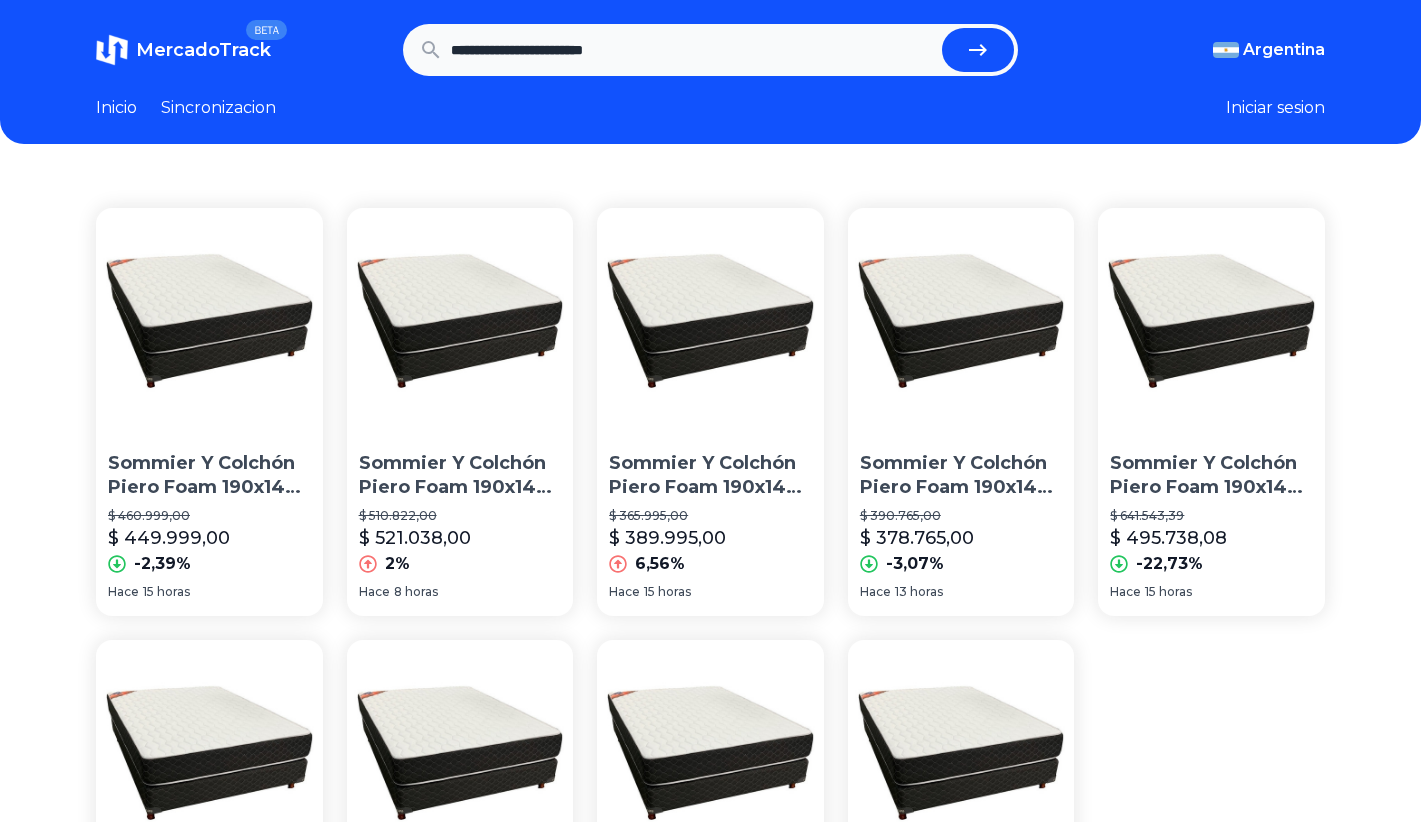 scroll, scrollTop: 0, scrollLeft: 0, axis: both 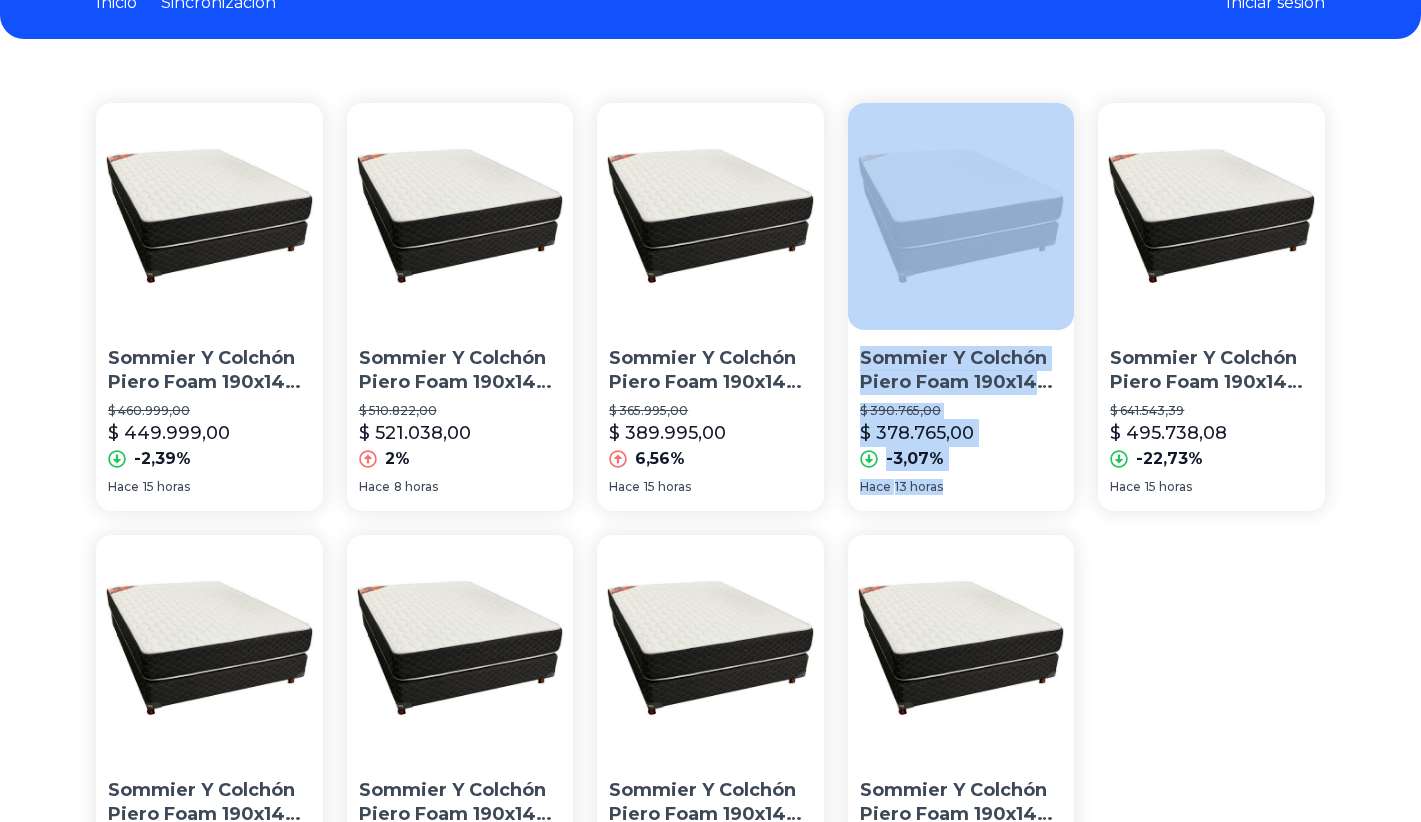 drag, startPoint x: 942, startPoint y: 373, endPoint x: 1434, endPoint y: 247, distance: 507.87793 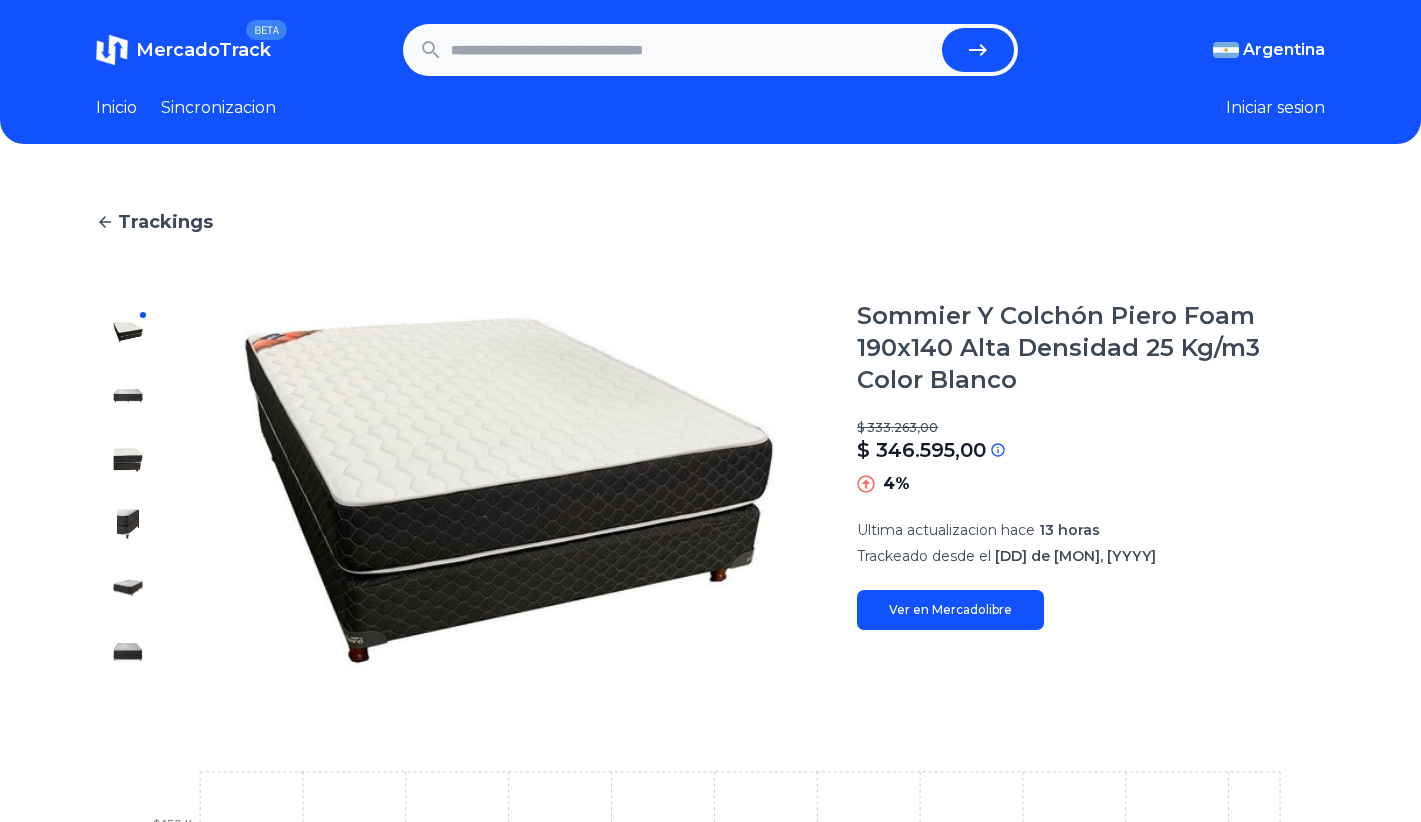 scroll, scrollTop: 0, scrollLeft: 0, axis: both 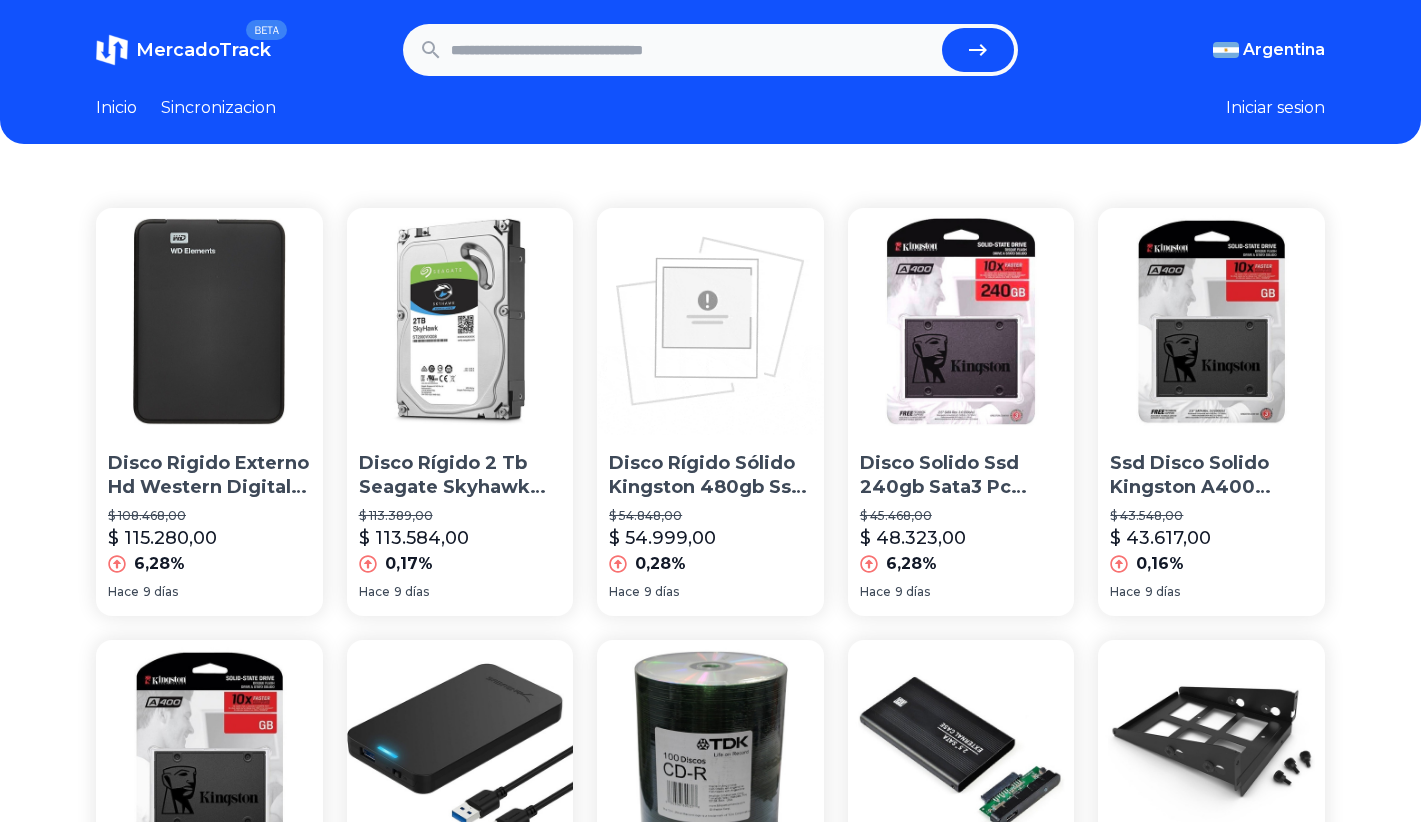 click at bounding box center (692, 50) 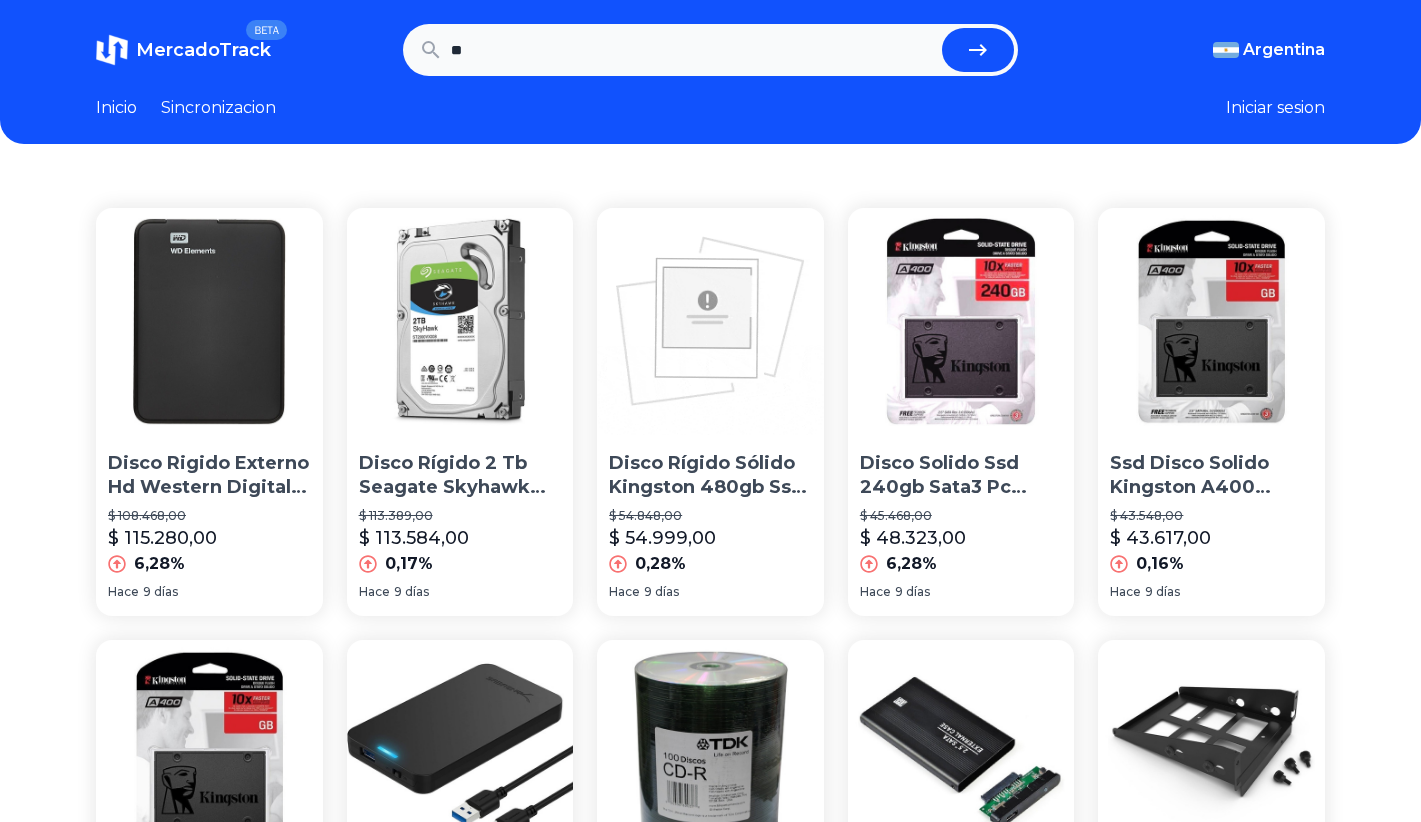 type on "*" 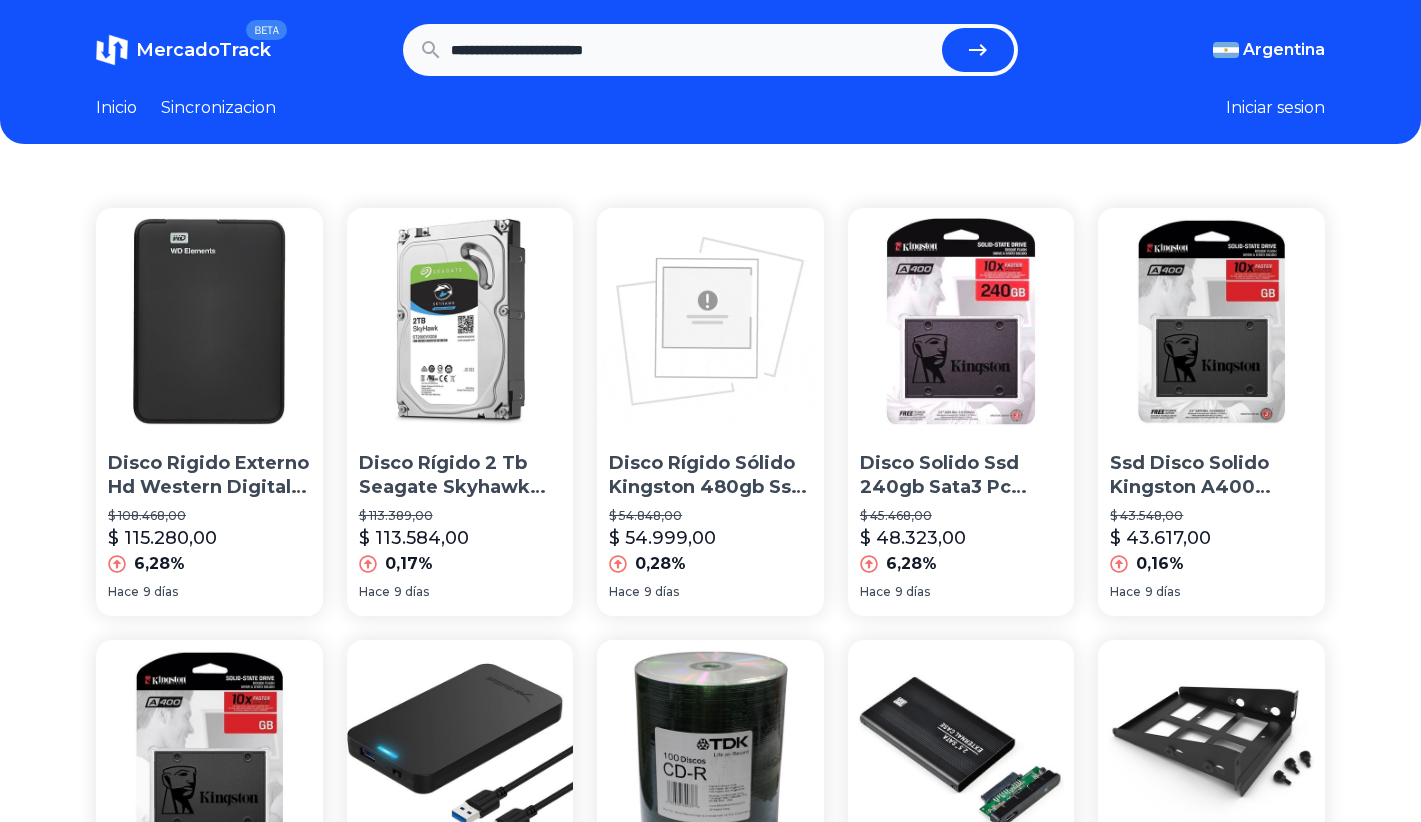 type on "**********" 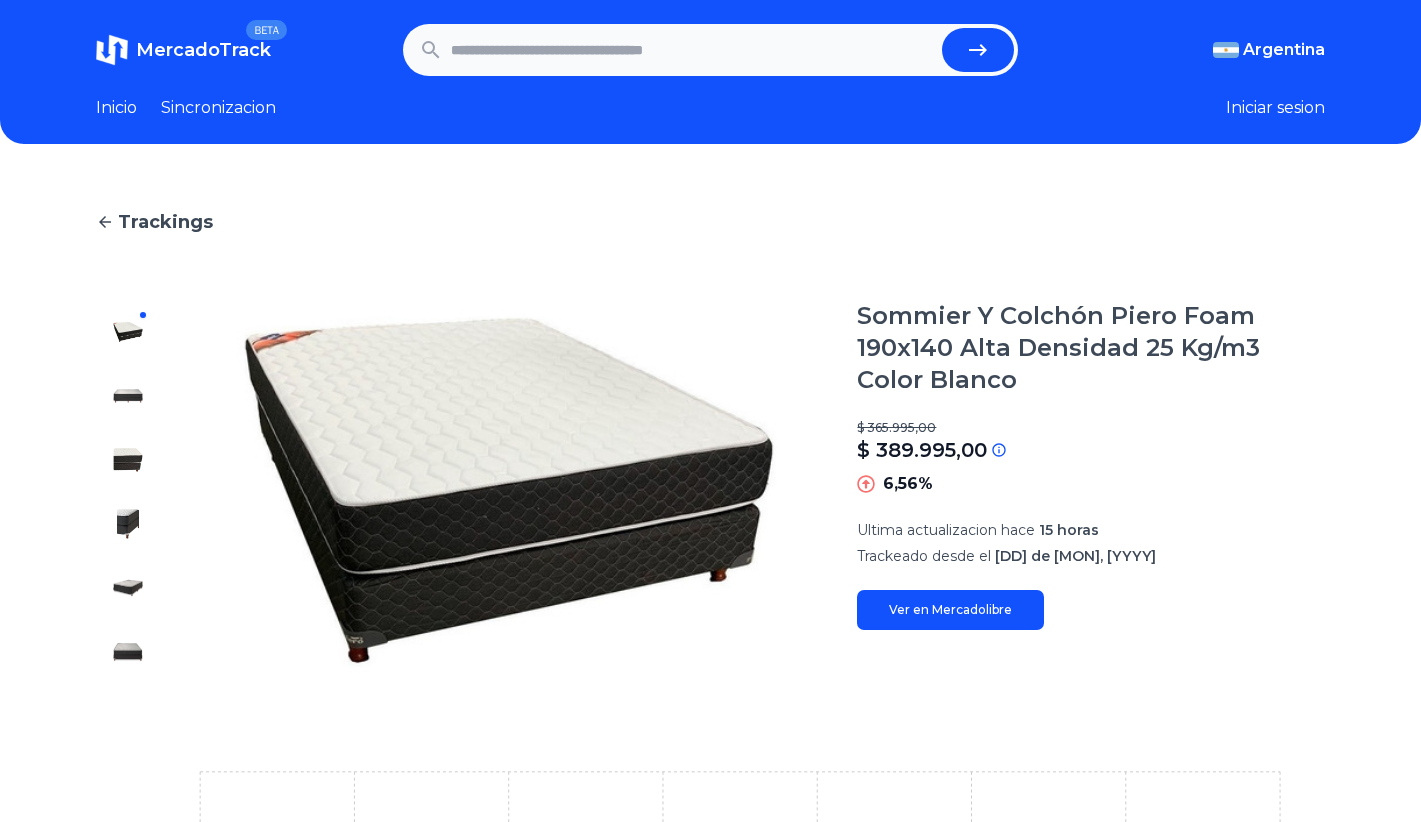 scroll, scrollTop: 0, scrollLeft: 0, axis: both 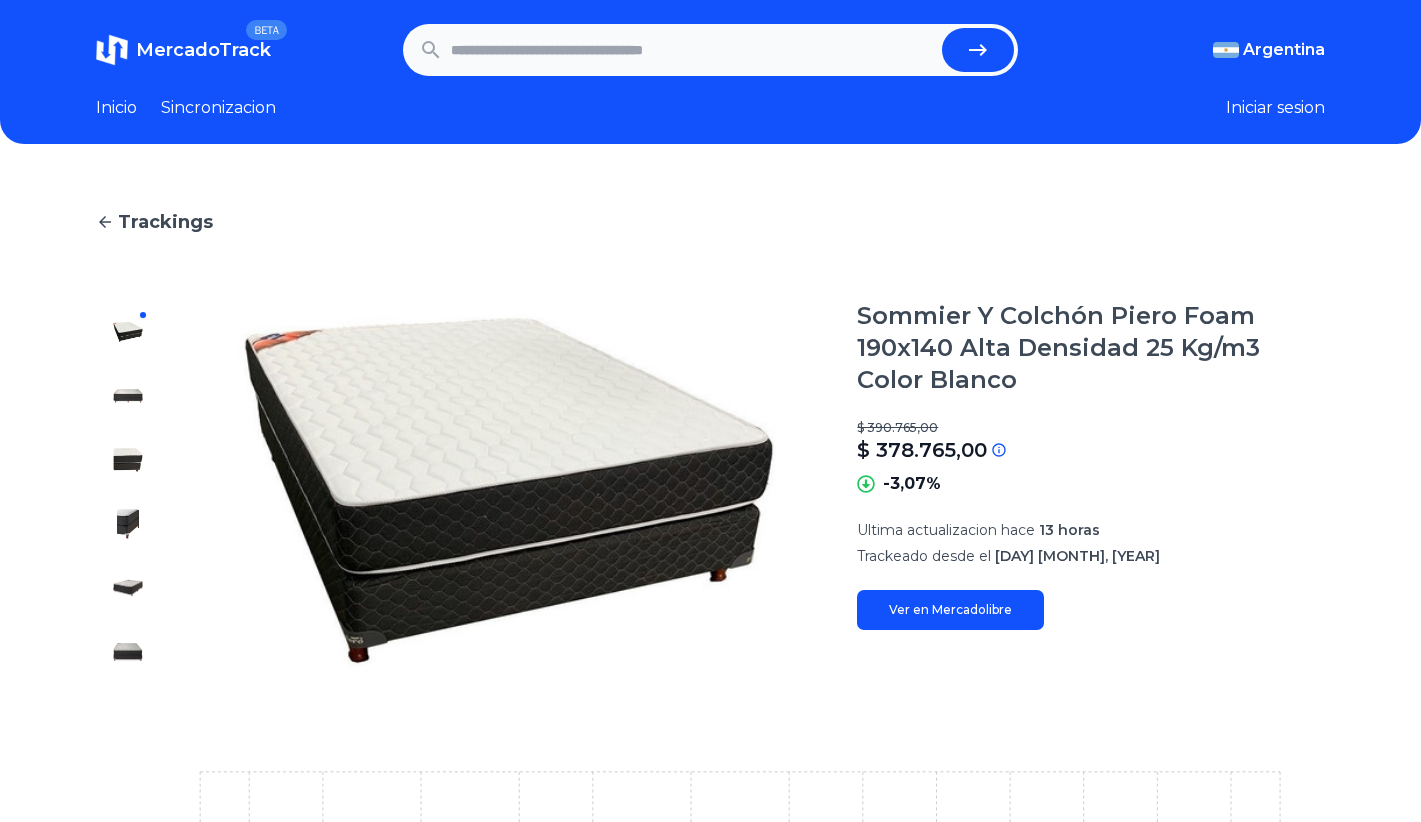 click on "Ver en Mercadolibre" at bounding box center [950, 610] 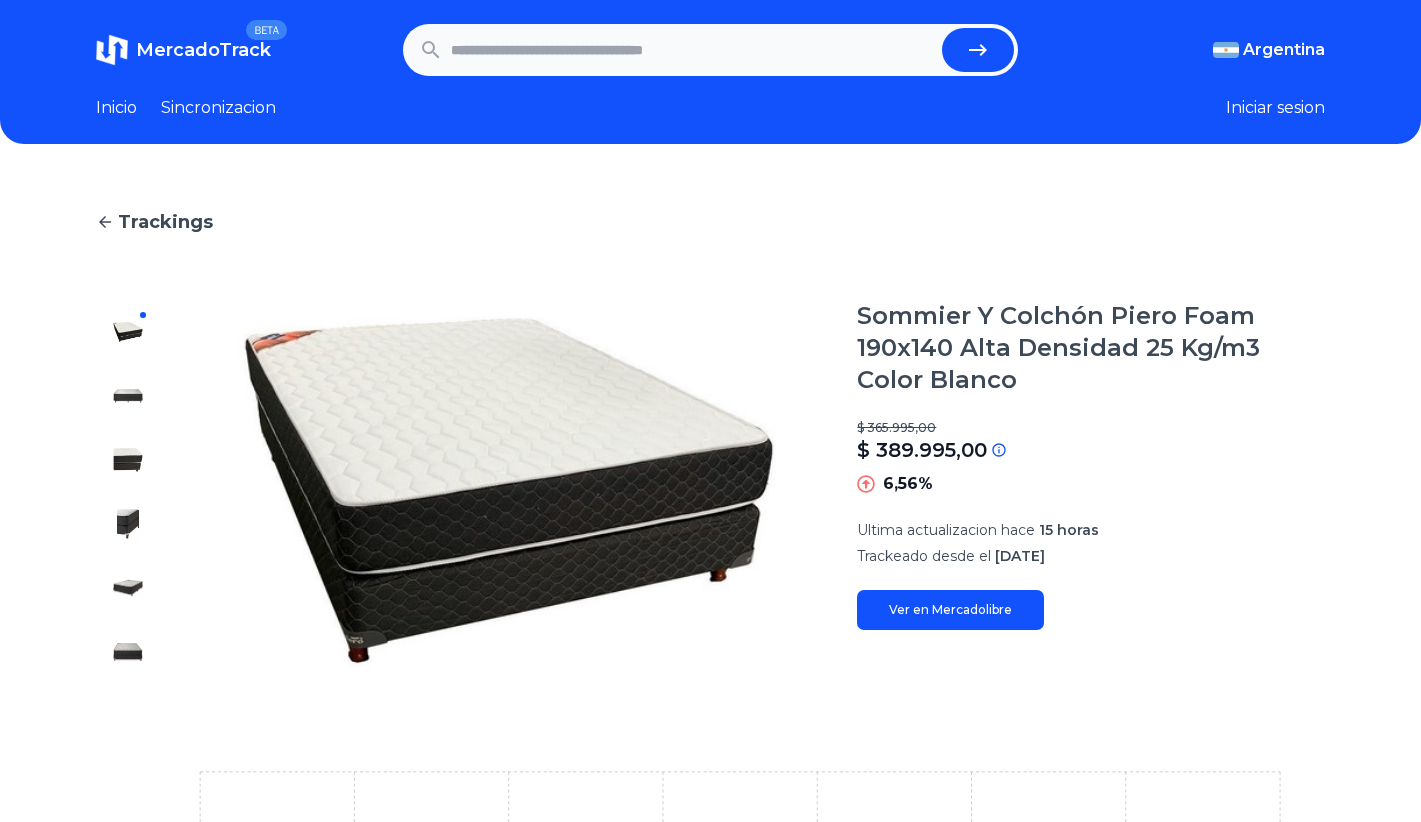 scroll, scrollTop: 0, scrollLeft: 0, axis: both 